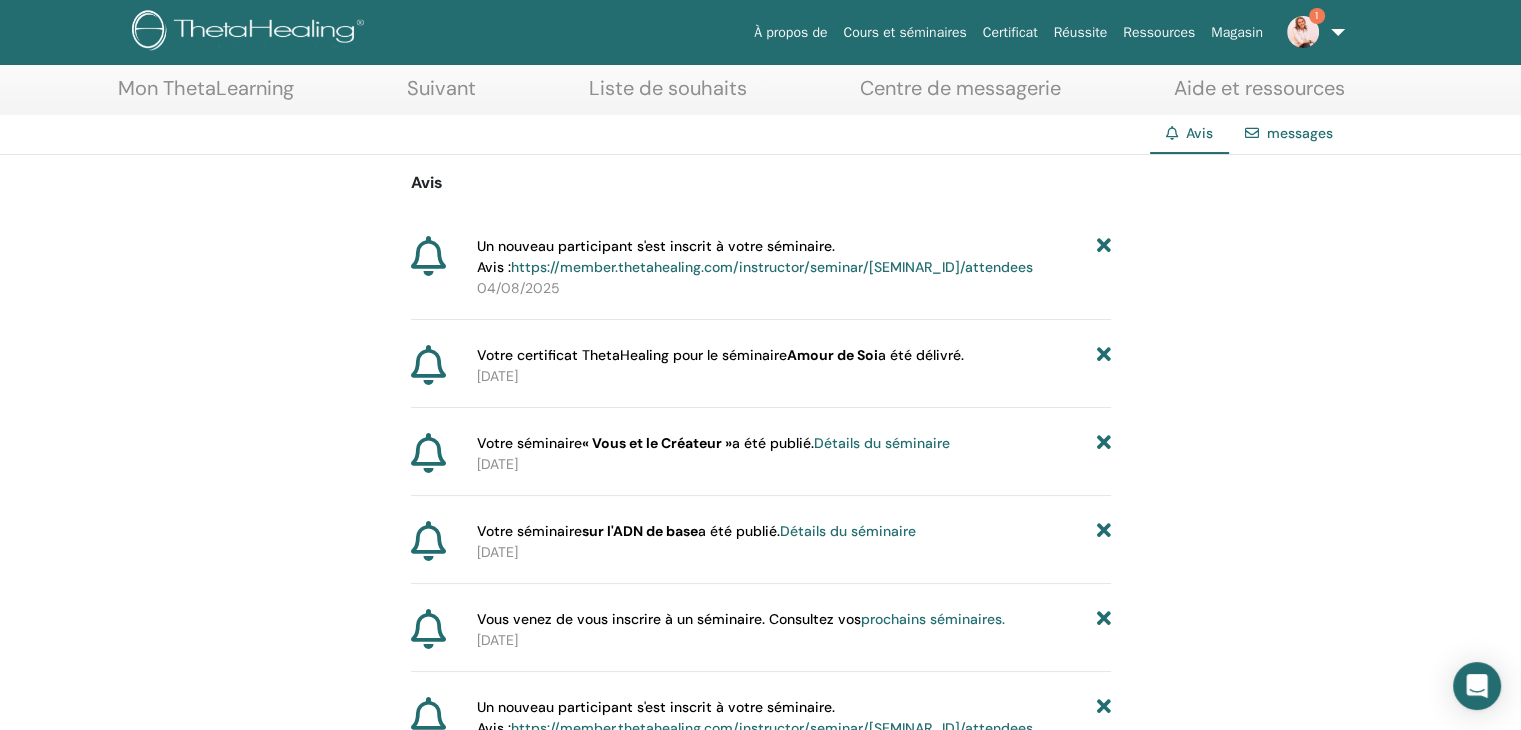 scroll, scrollTop: 0, scrollLeft: 0, axis: both 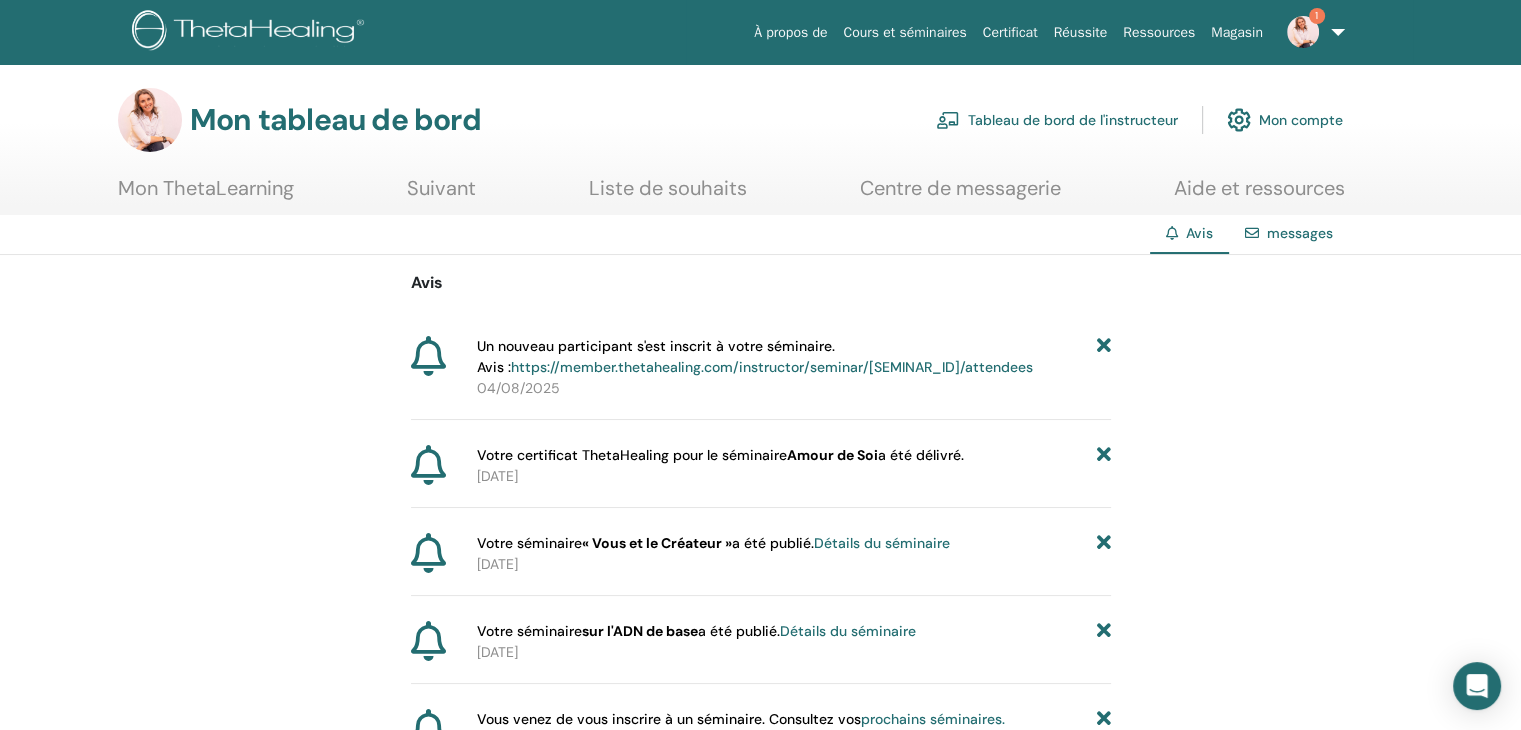 click on "Mon compte" at bounding box center (1301, 121) 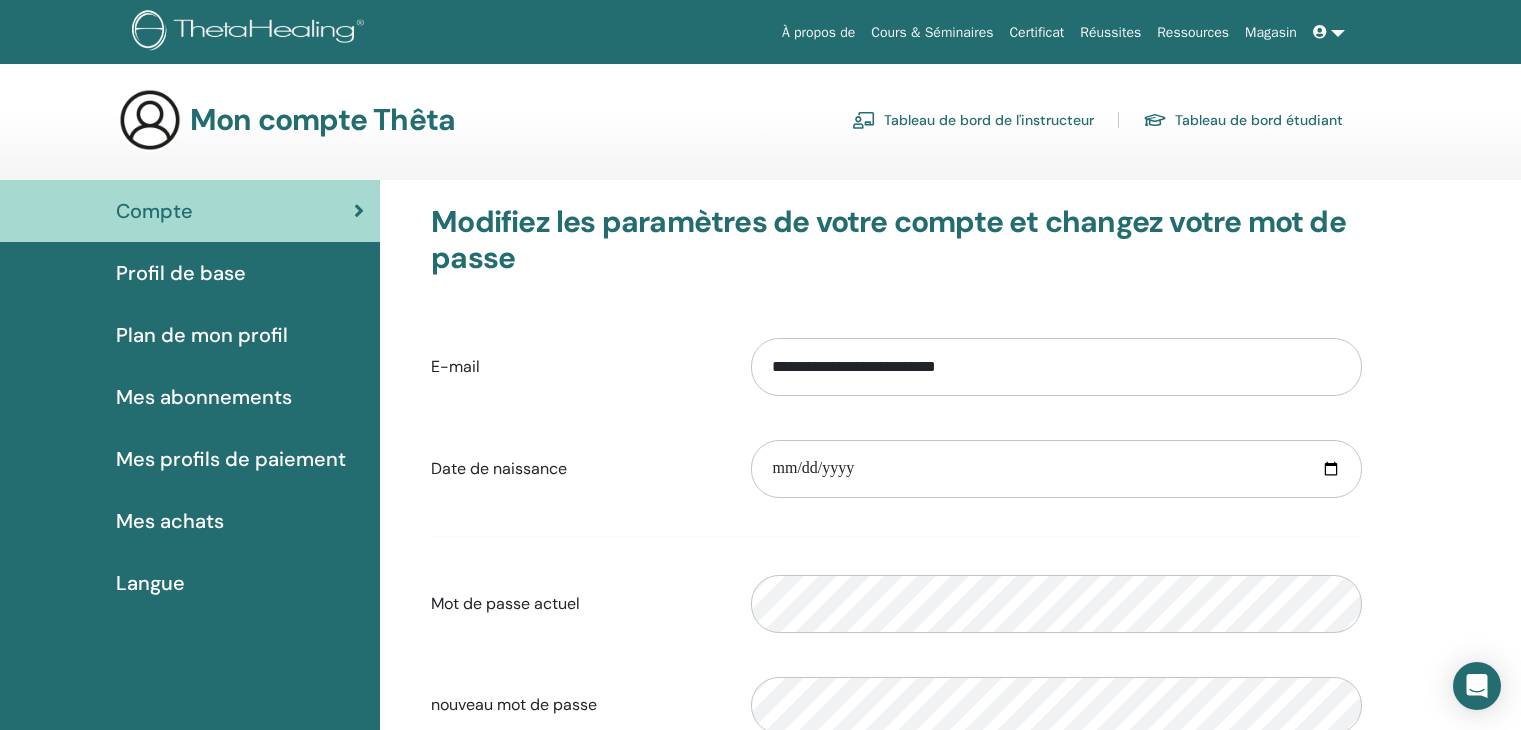 scroll, scrollTop: 0, scrollLeft: 0, axis: both 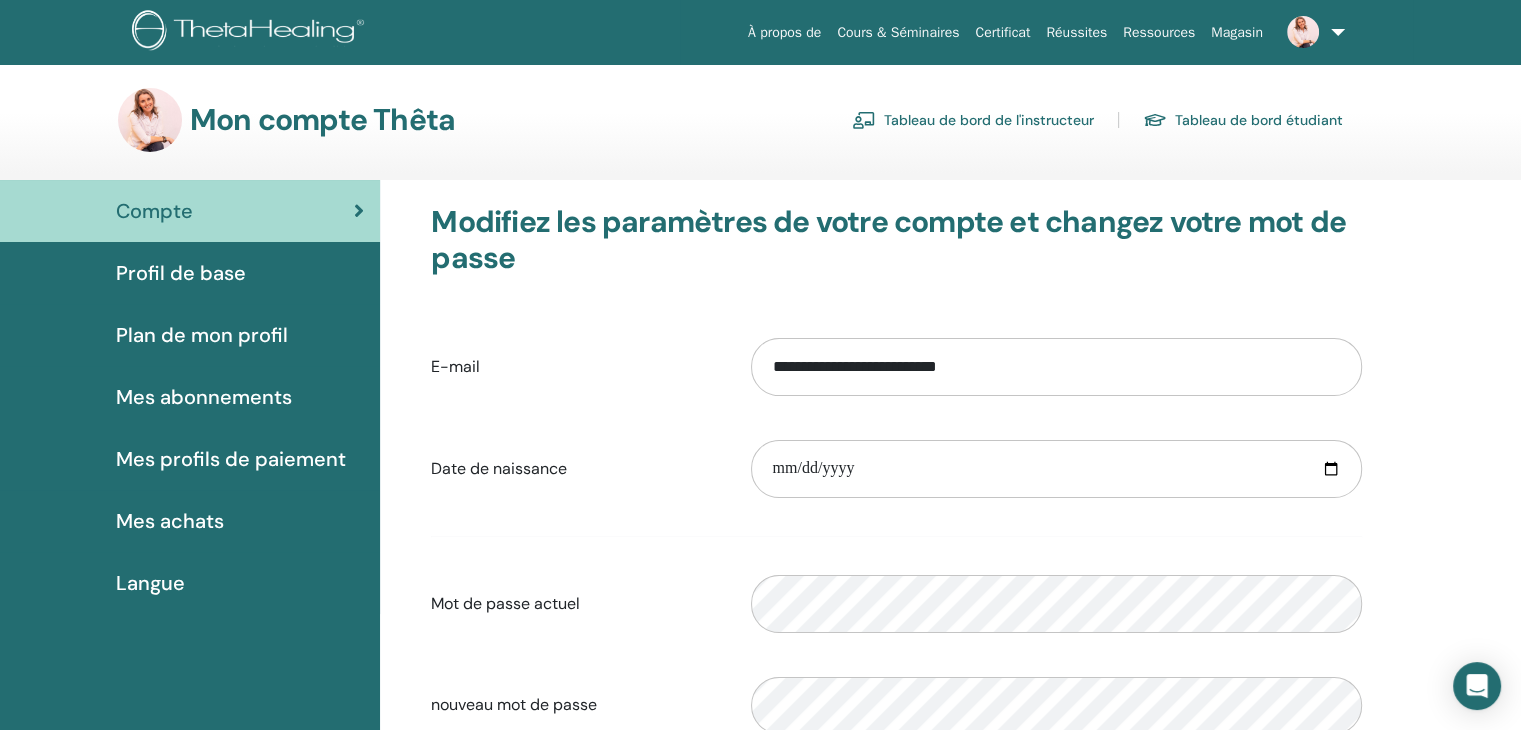 click on "Tableau de bord étudiant" at bounding box center (1243, 120) 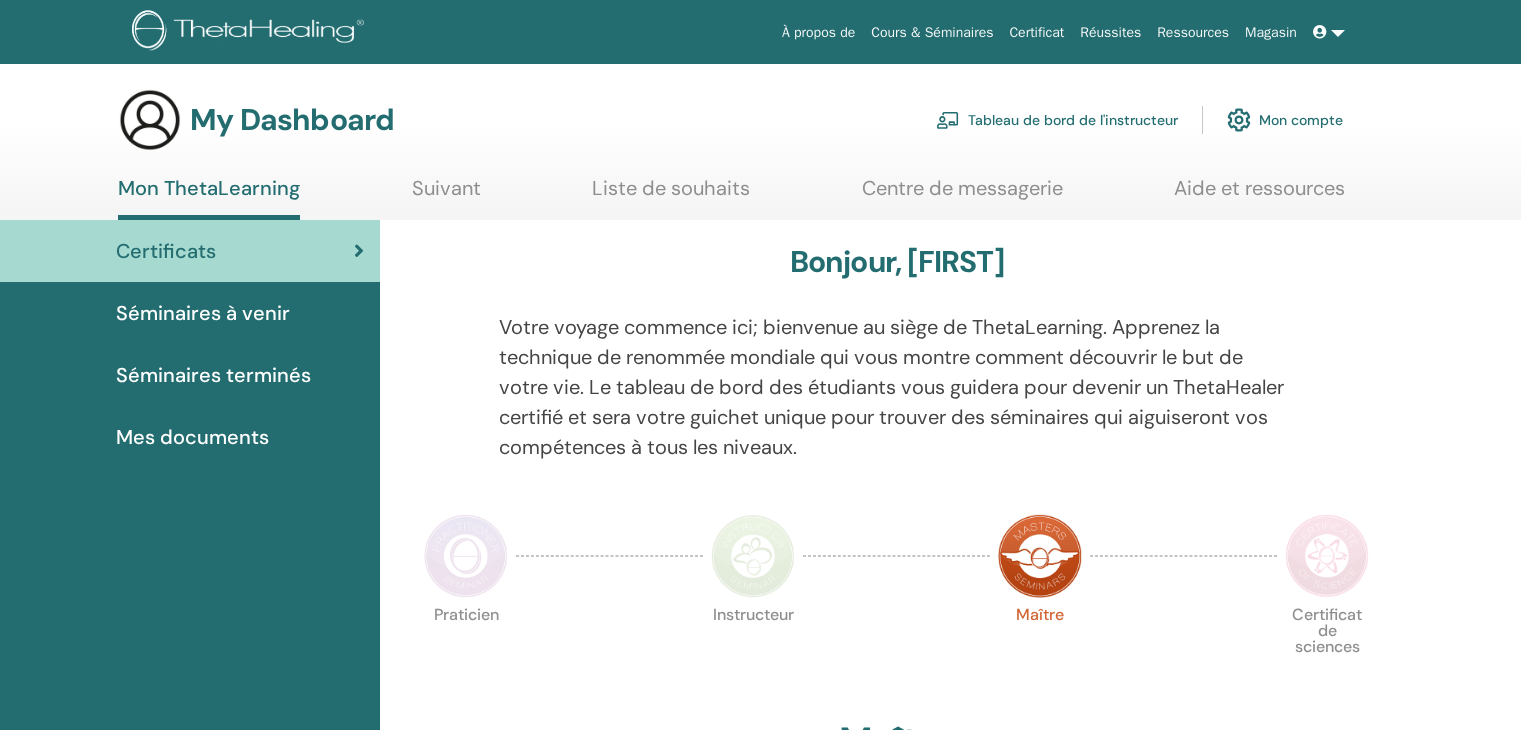 scroll, scrollTop: 0, scrollLeft: 0, axis: both 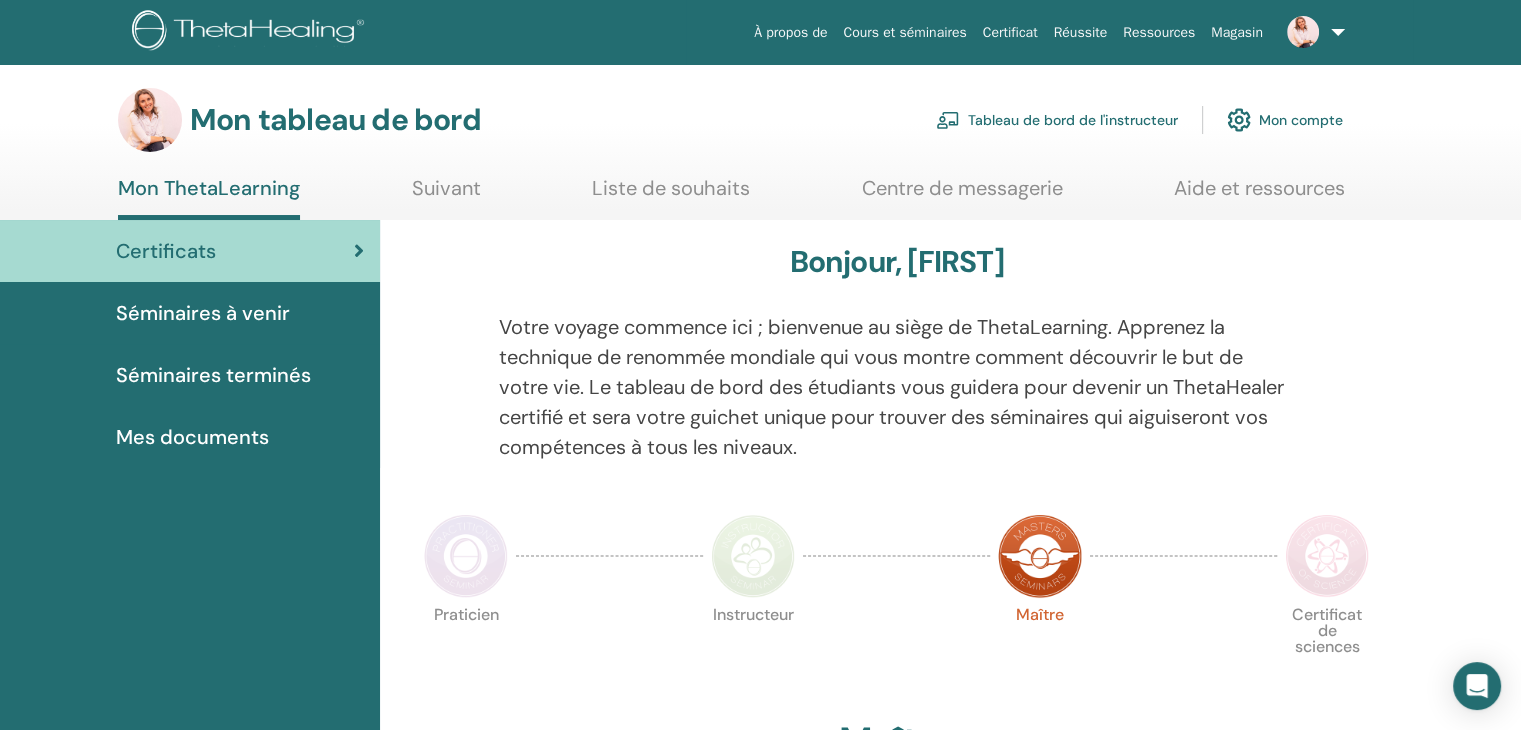 click on "Mes documents" at bounding box center (192, 437) 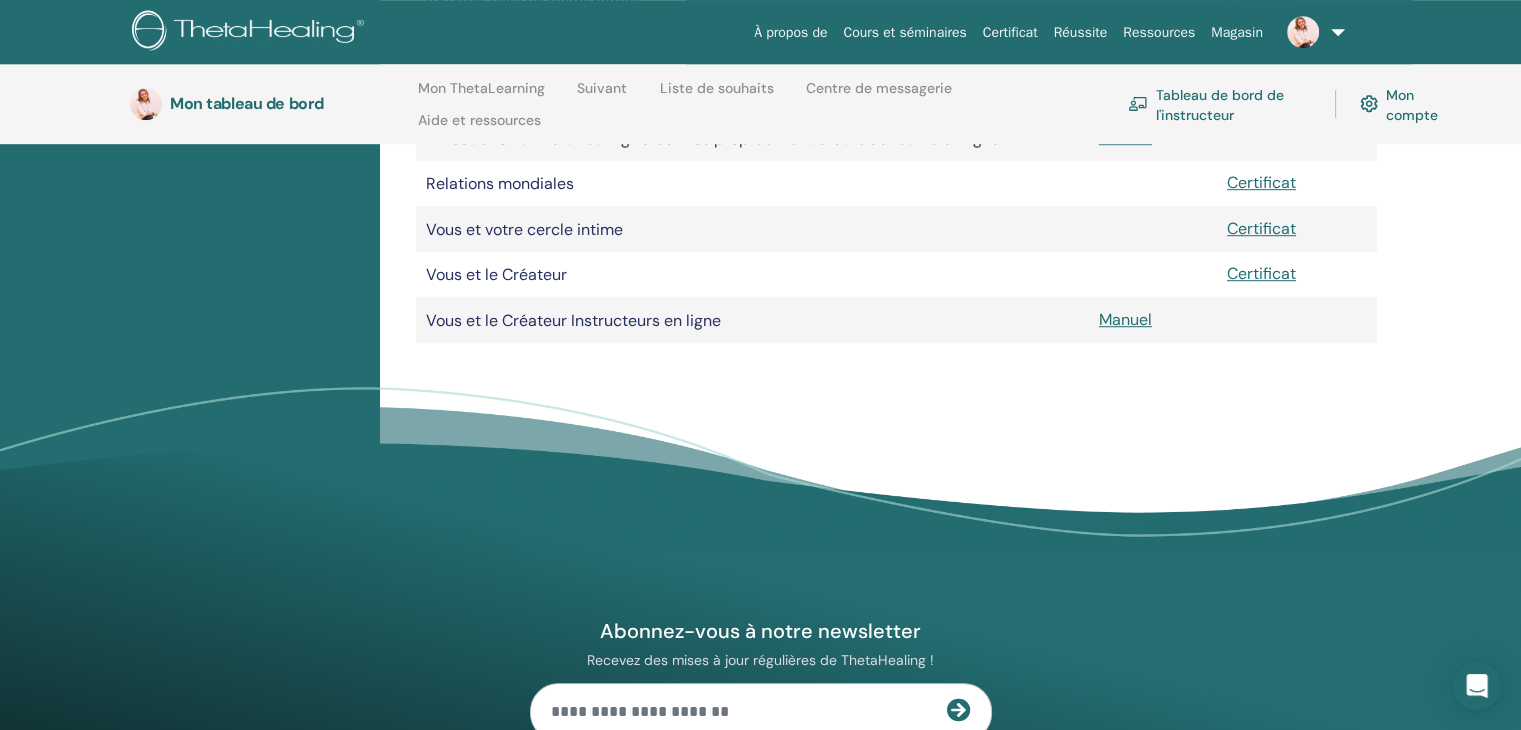 scroll, scrollTop: 1180, scrollLeft: 0, axis: vertical 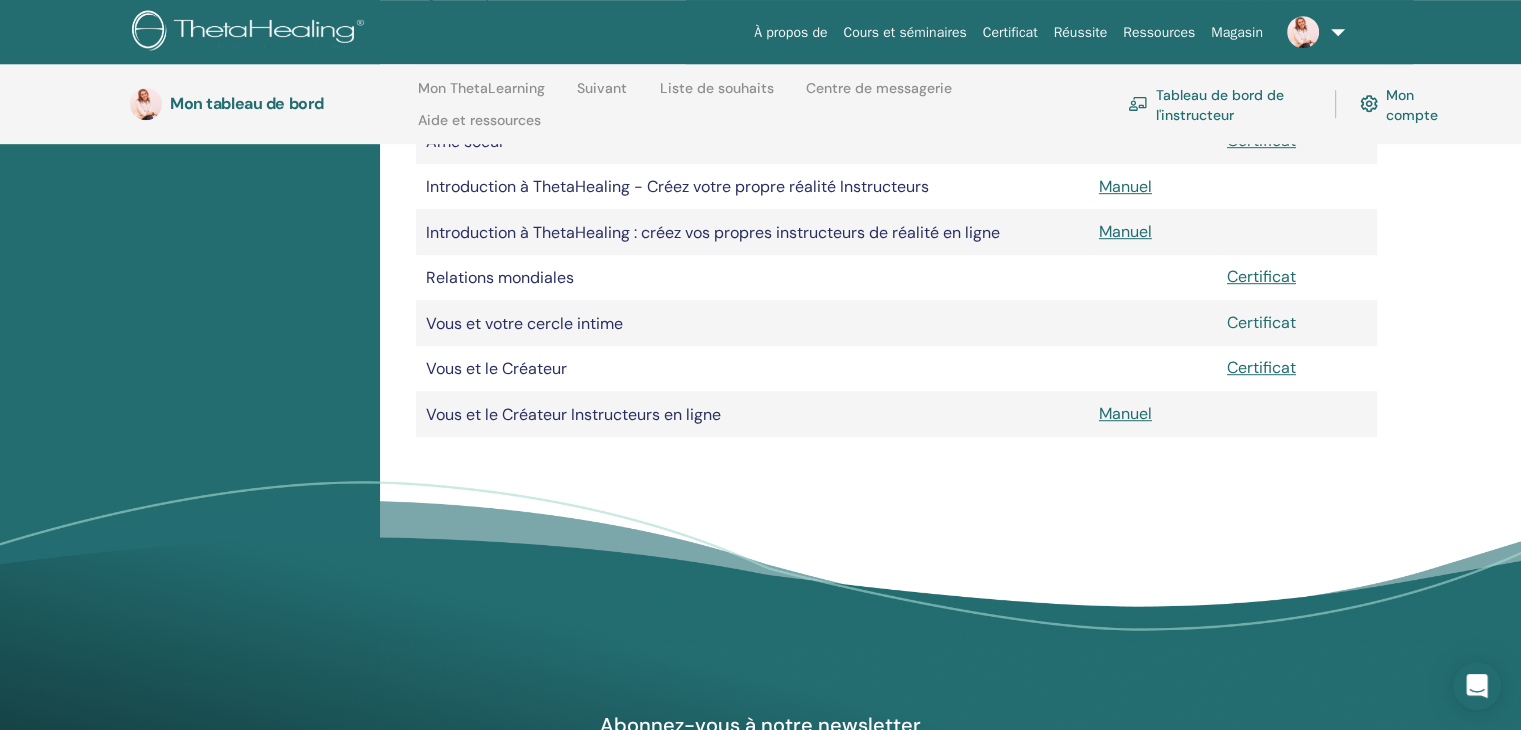 click on "Certificat" at bounding box center (1261, 322) 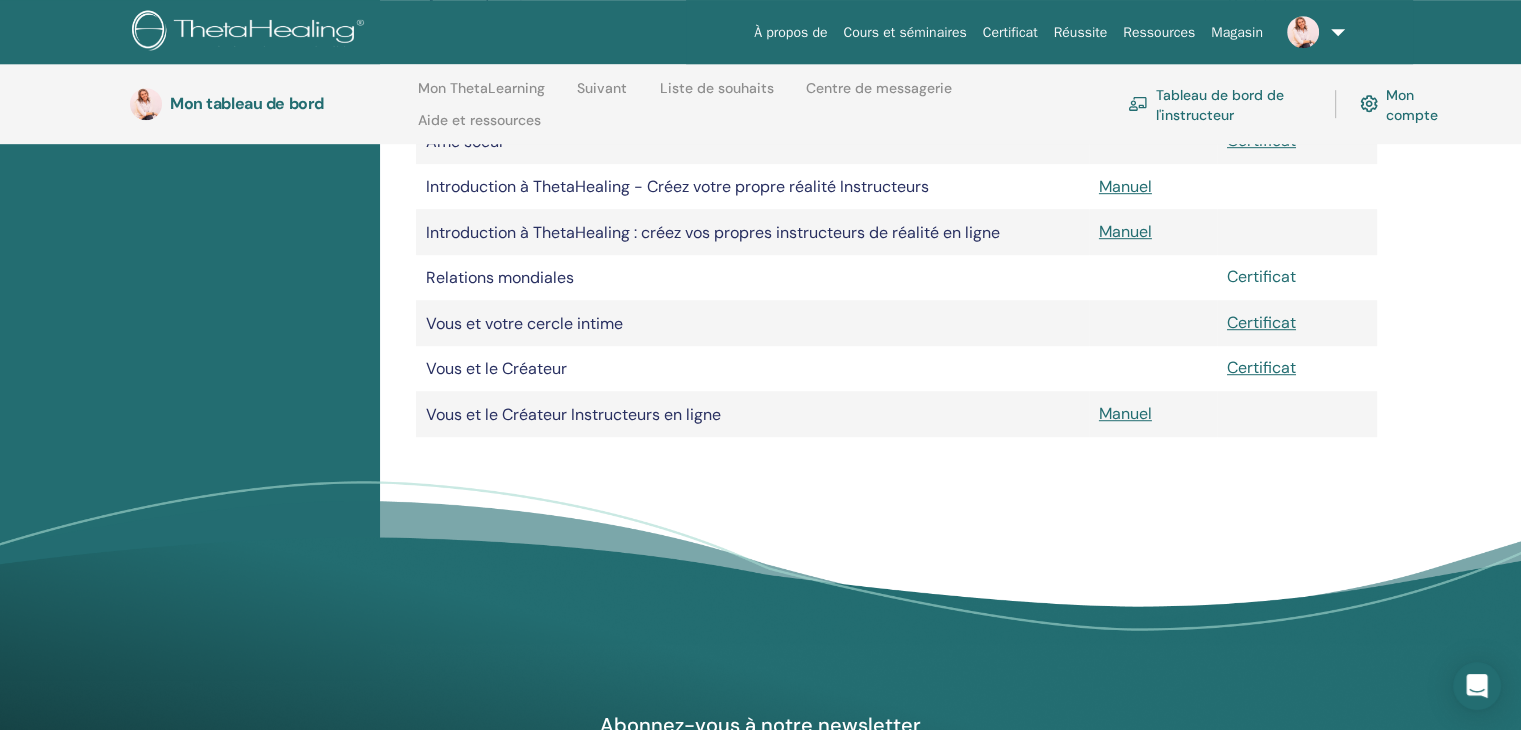 click on "Certificat" at bounding box center (1261, 276) 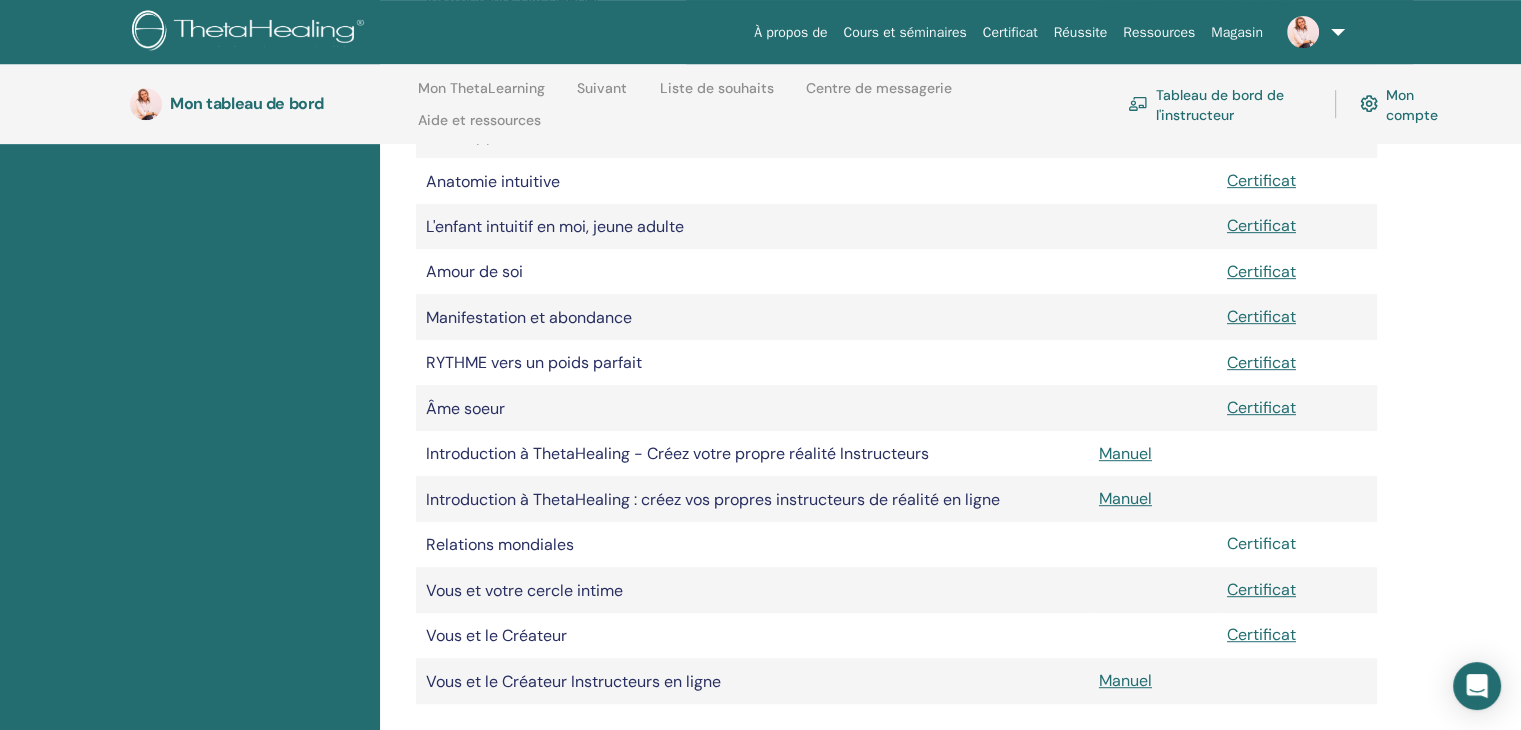 scroll, scrollTop: 880, scrollLeft: 0, axis: vertical 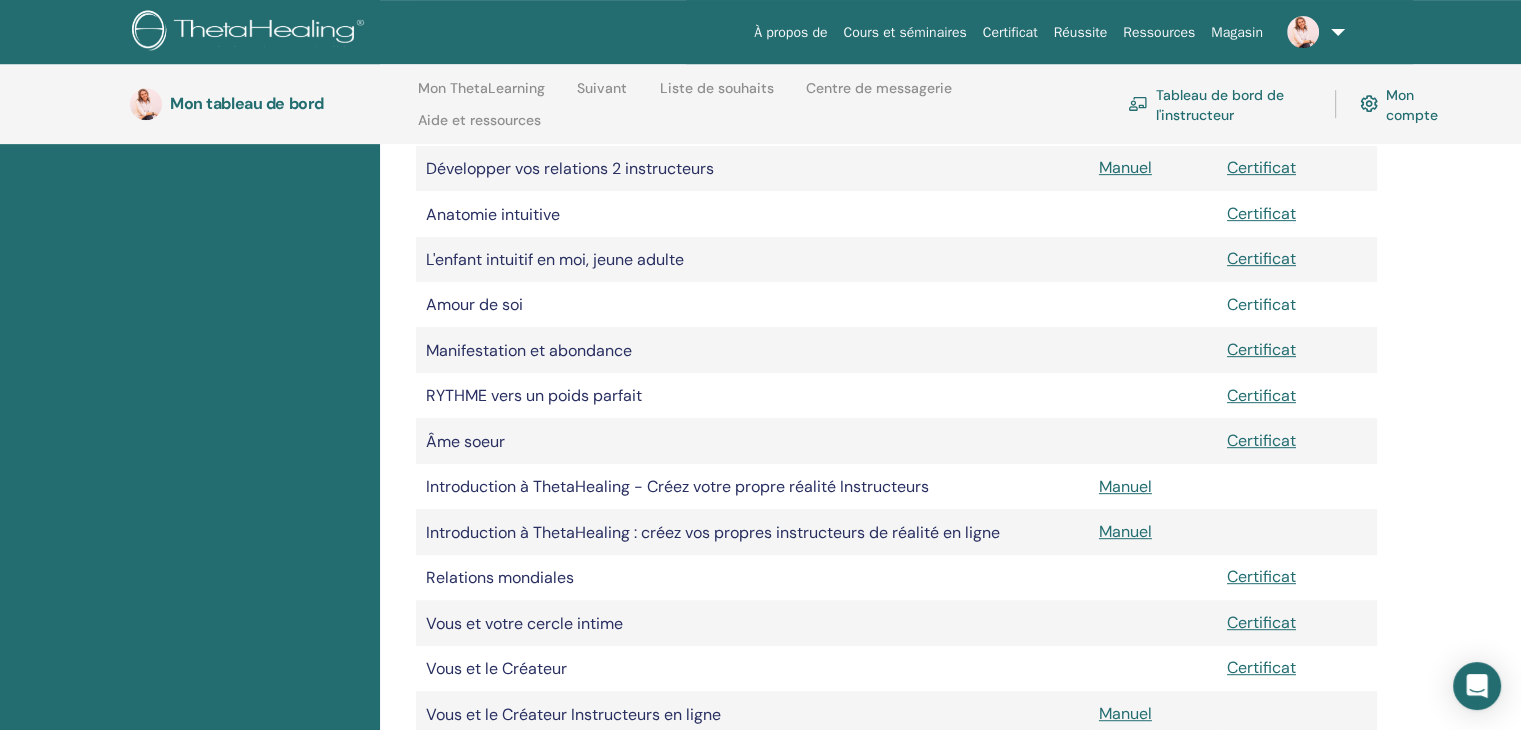 click on "Certificat" at bounding box center (1261, 304) 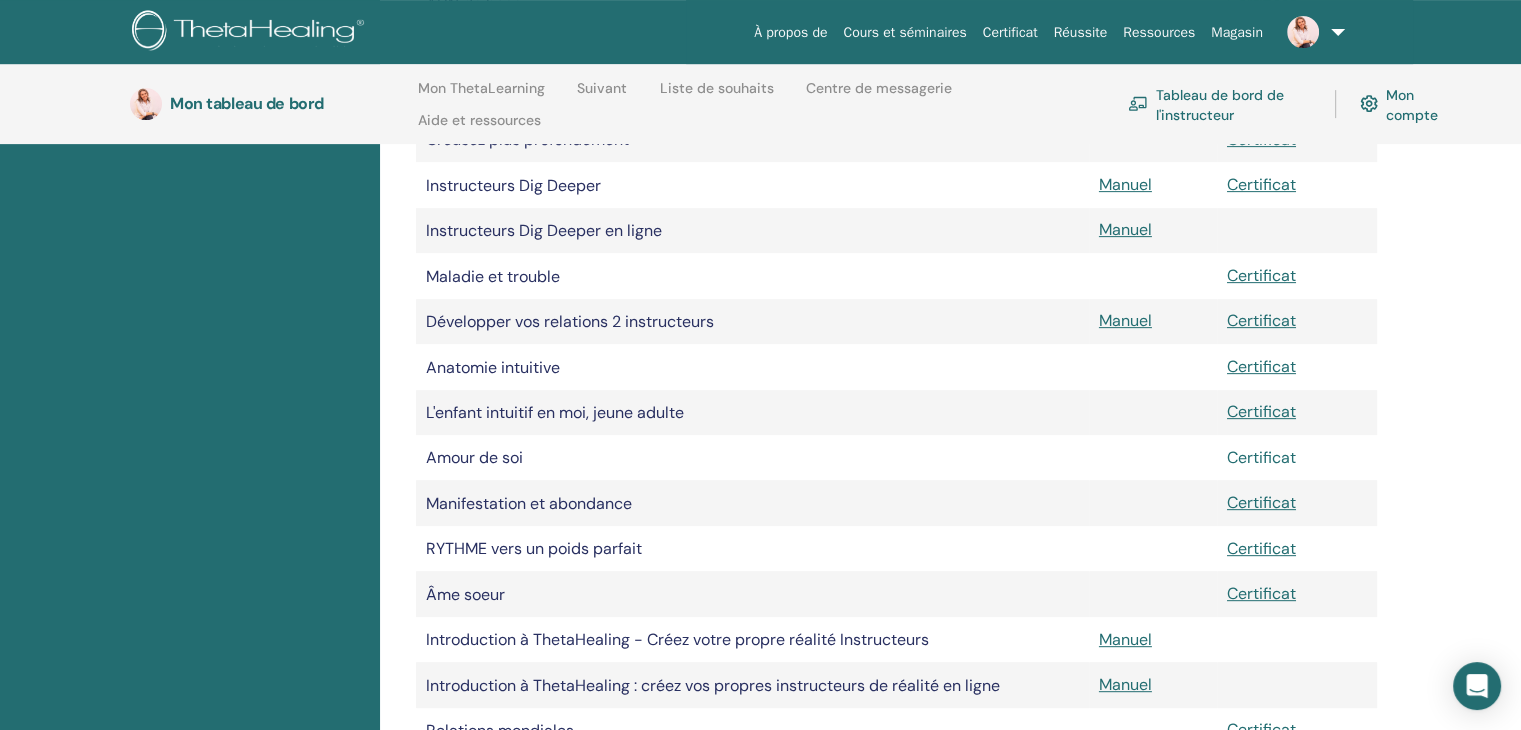 scroll, scrollTop: 680, scrollLeft: 0, axis: vertical 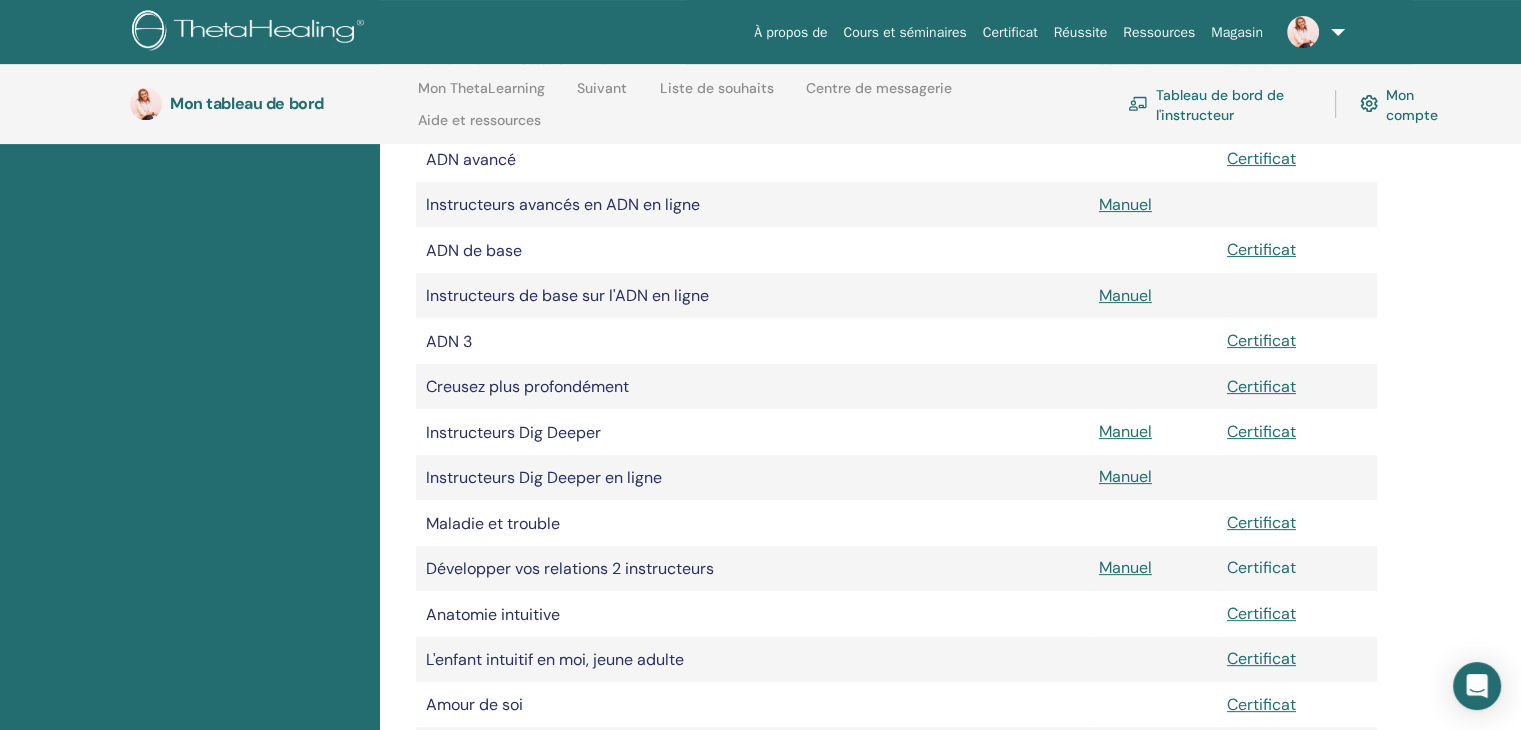 click on "Certificat" at bounding box center (1261, 567) 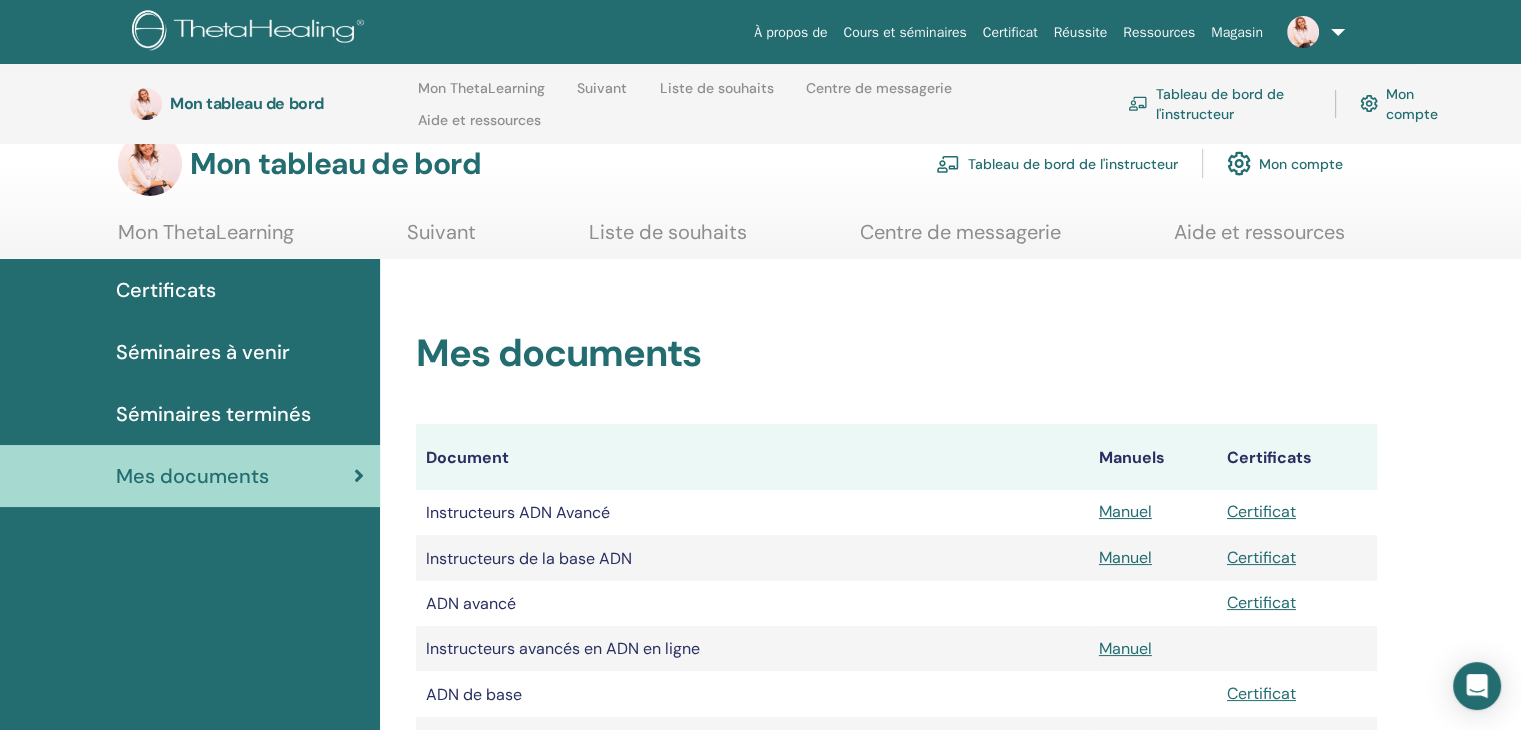 scroll, scrollTop: 0, scrollLeft: 0, axis: both 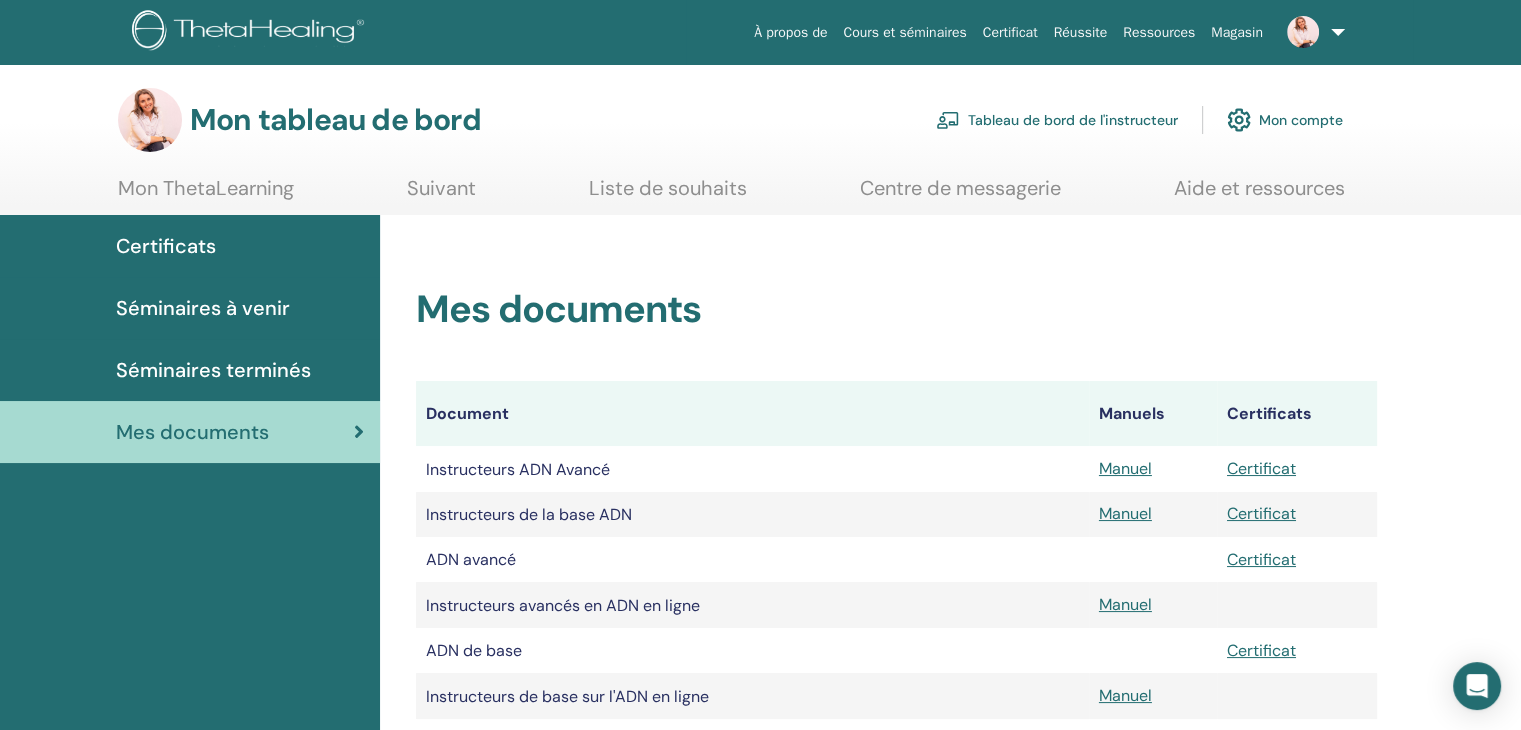 click on "Séminaires terminés" at bounding box center [190, 370] 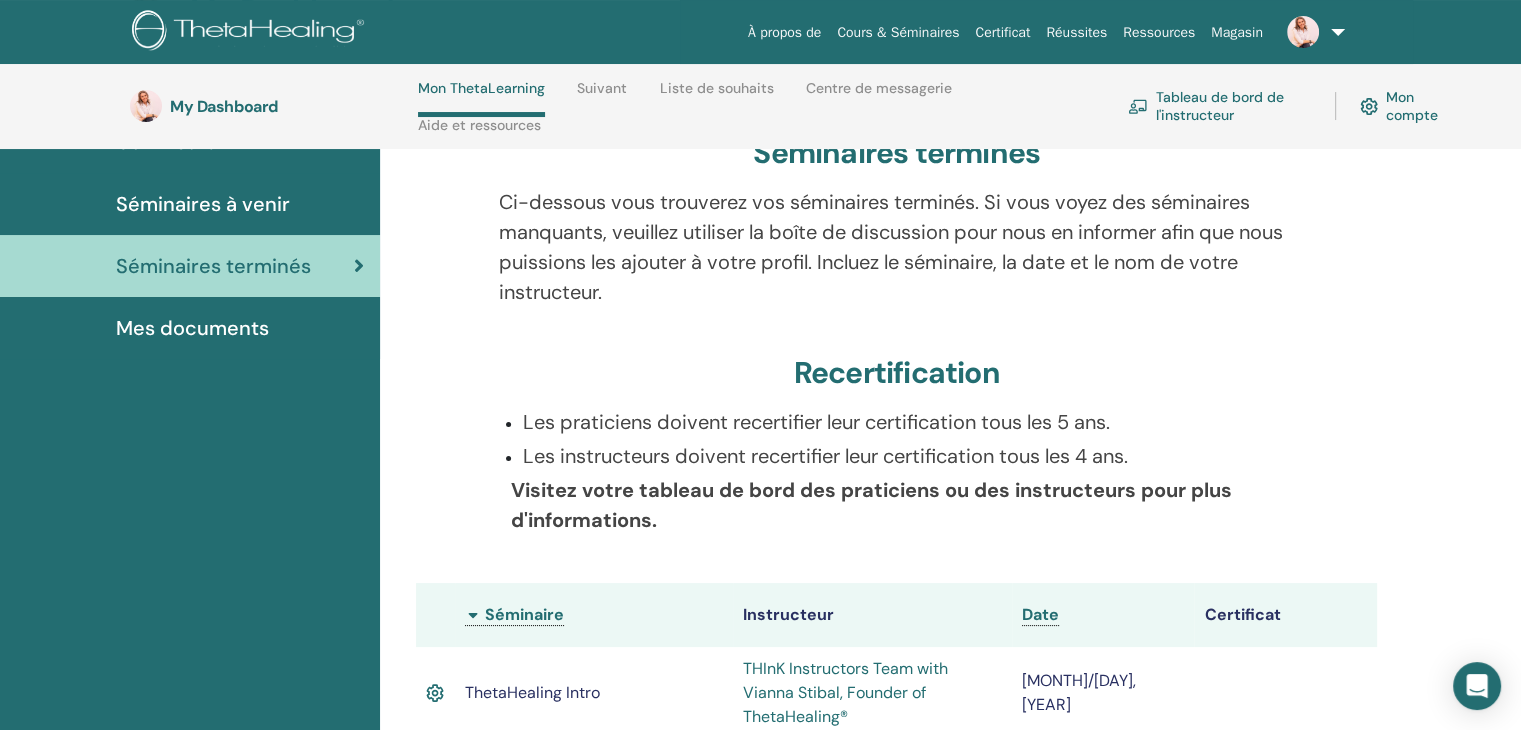scroll, scrollTop: 0, scrollLeft: 0, axis: both 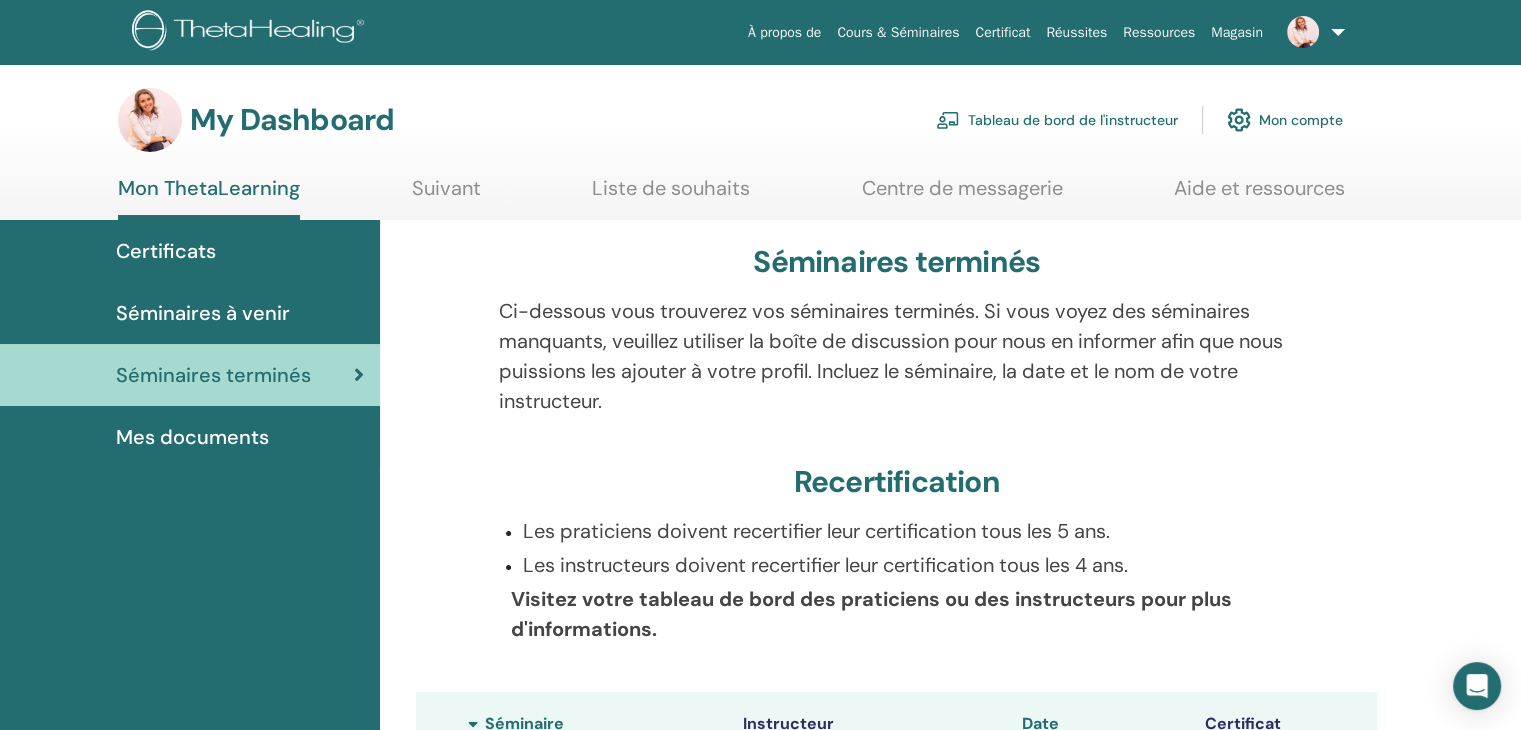 click on "Tableau de bord de l'instructeur" at bounding box center (1057, 120) 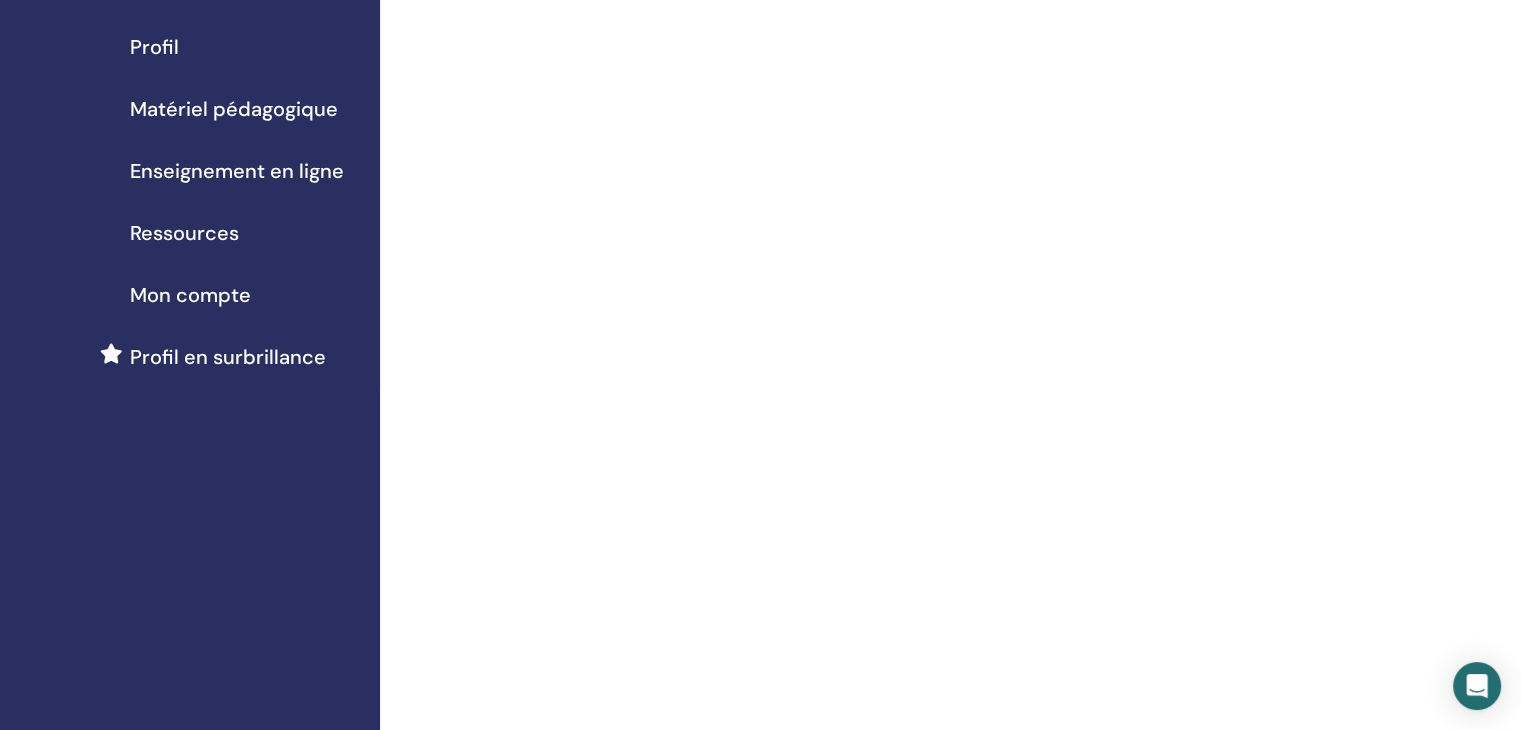 scroll, scrollTop: 200, scrollLeft: 0, axis: vertical 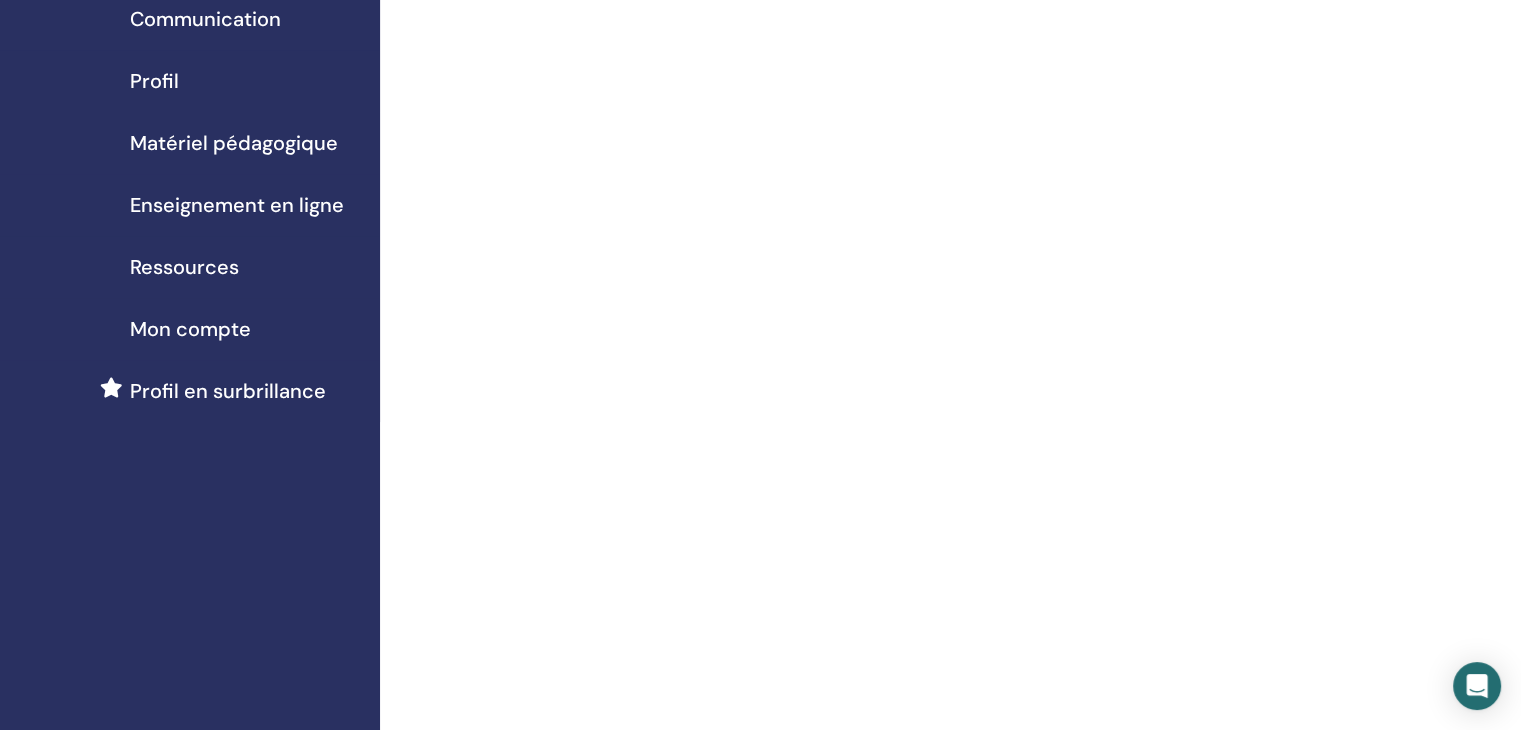 click on "Ressources" at bounding box center (184, 267) 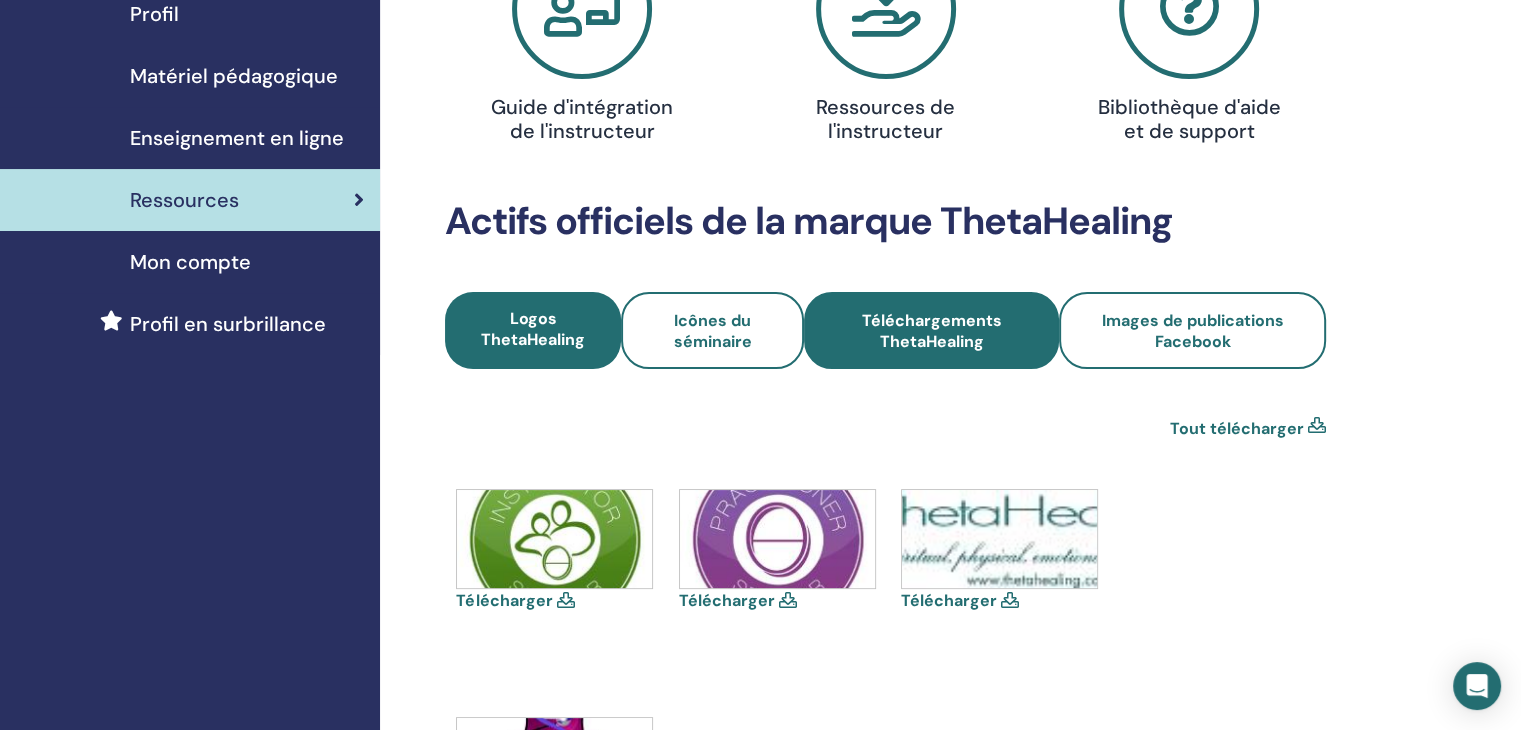 scroll, scrollTop: 300, scrollLeft: 0, axis: vertical 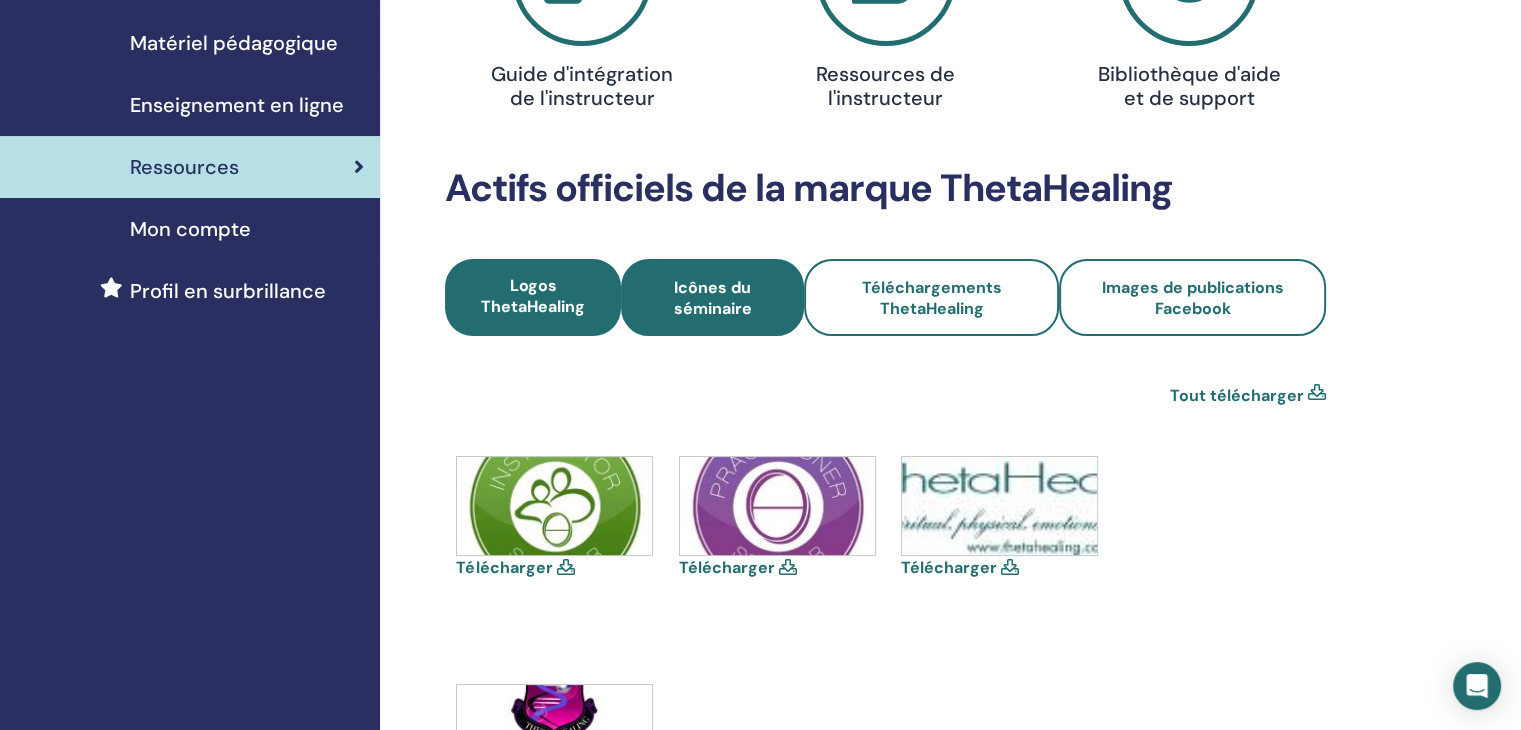 click on "Icônes du séminaire" at bounding box center [712, 298] 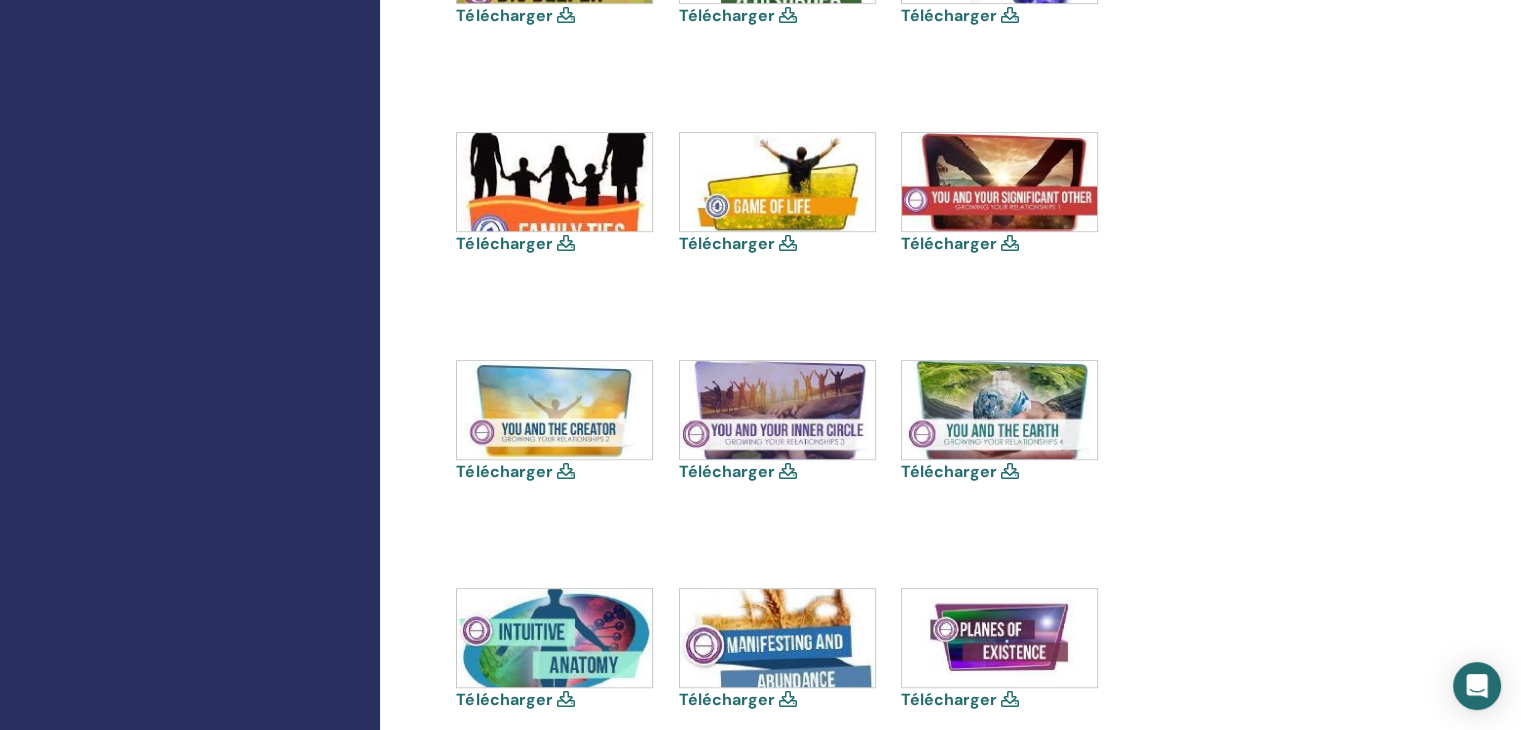 scroll, scrollTop: 1100, scrollLeft: 0, axis: vertical 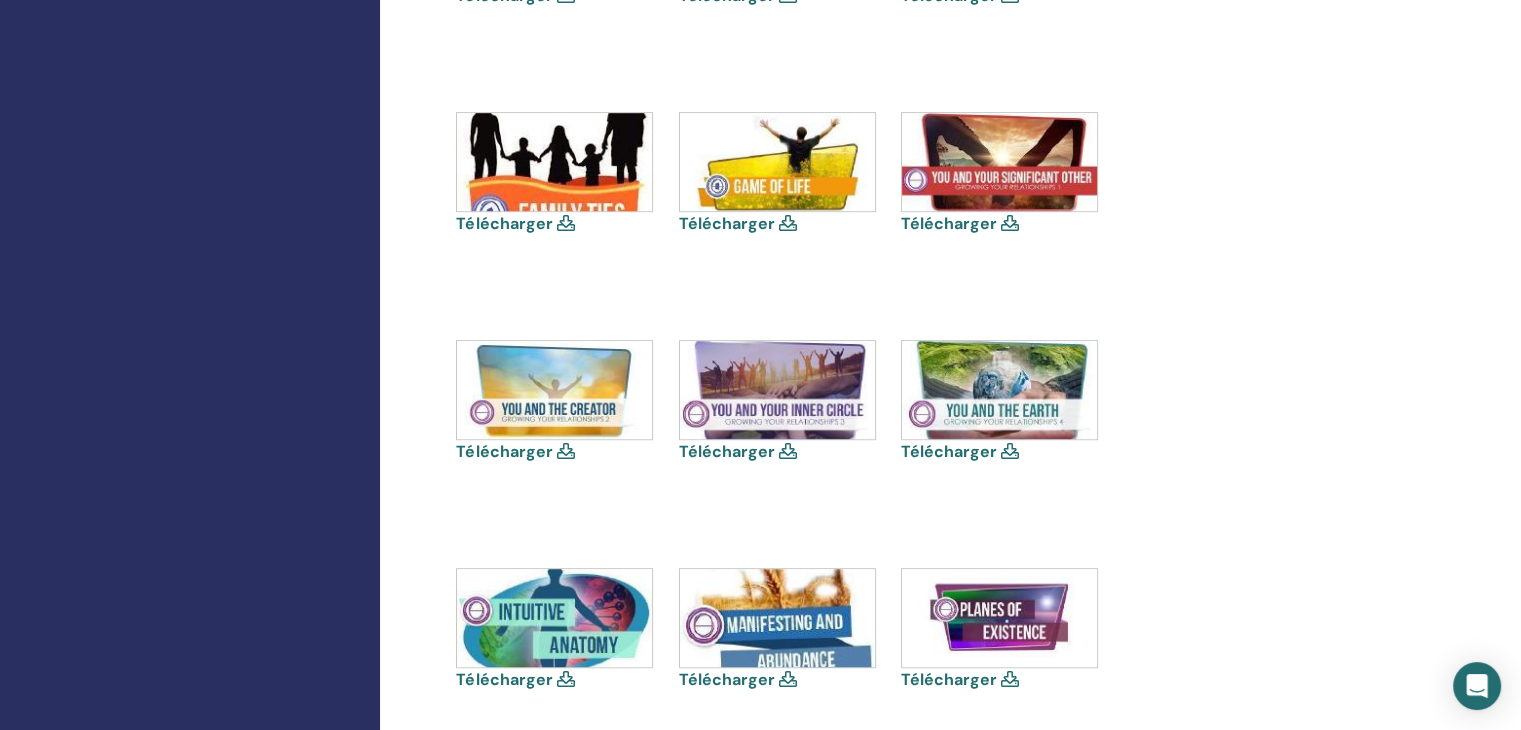 click at bounding box center [788, 451] 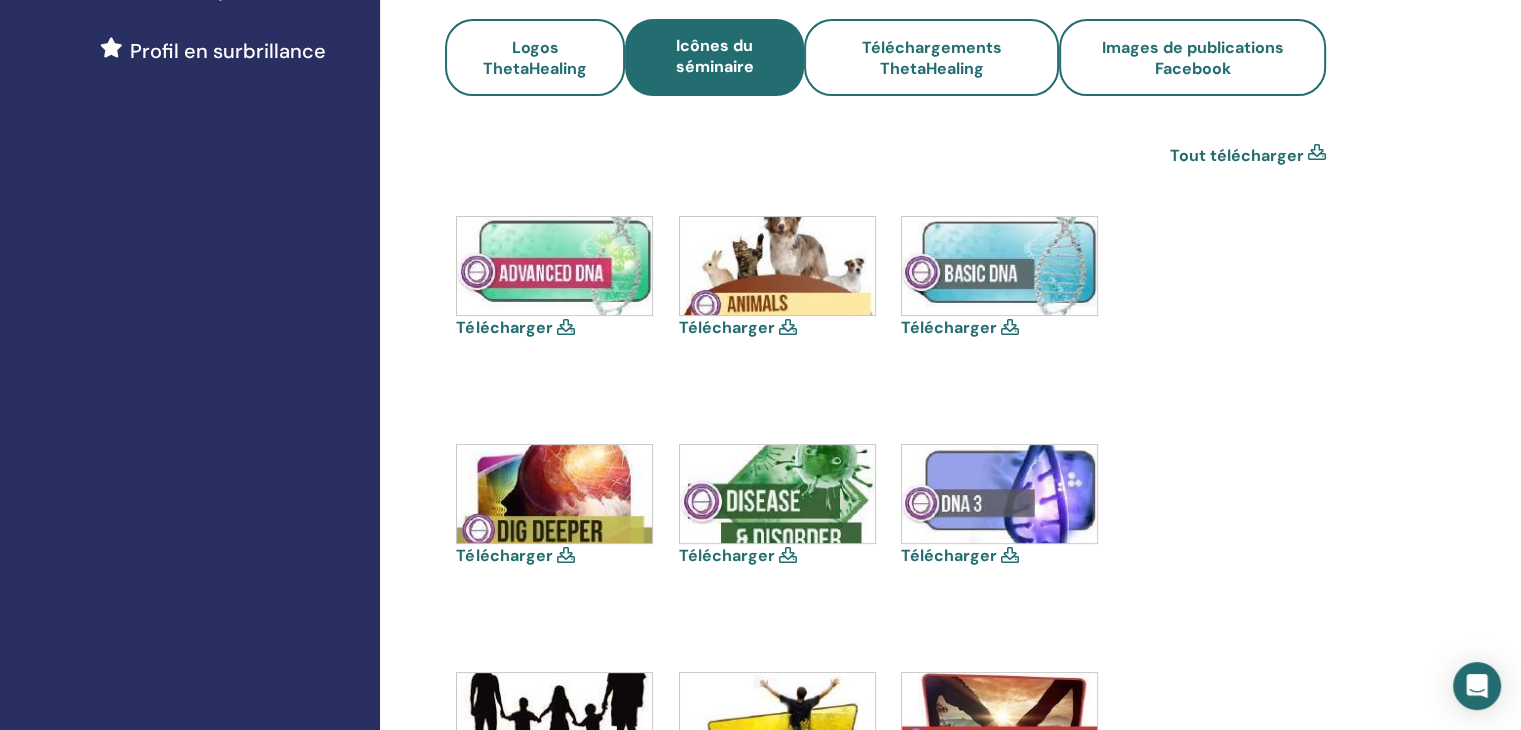 scroll, scrollTop: 500, scrollLeft: 0, axis: vertical 